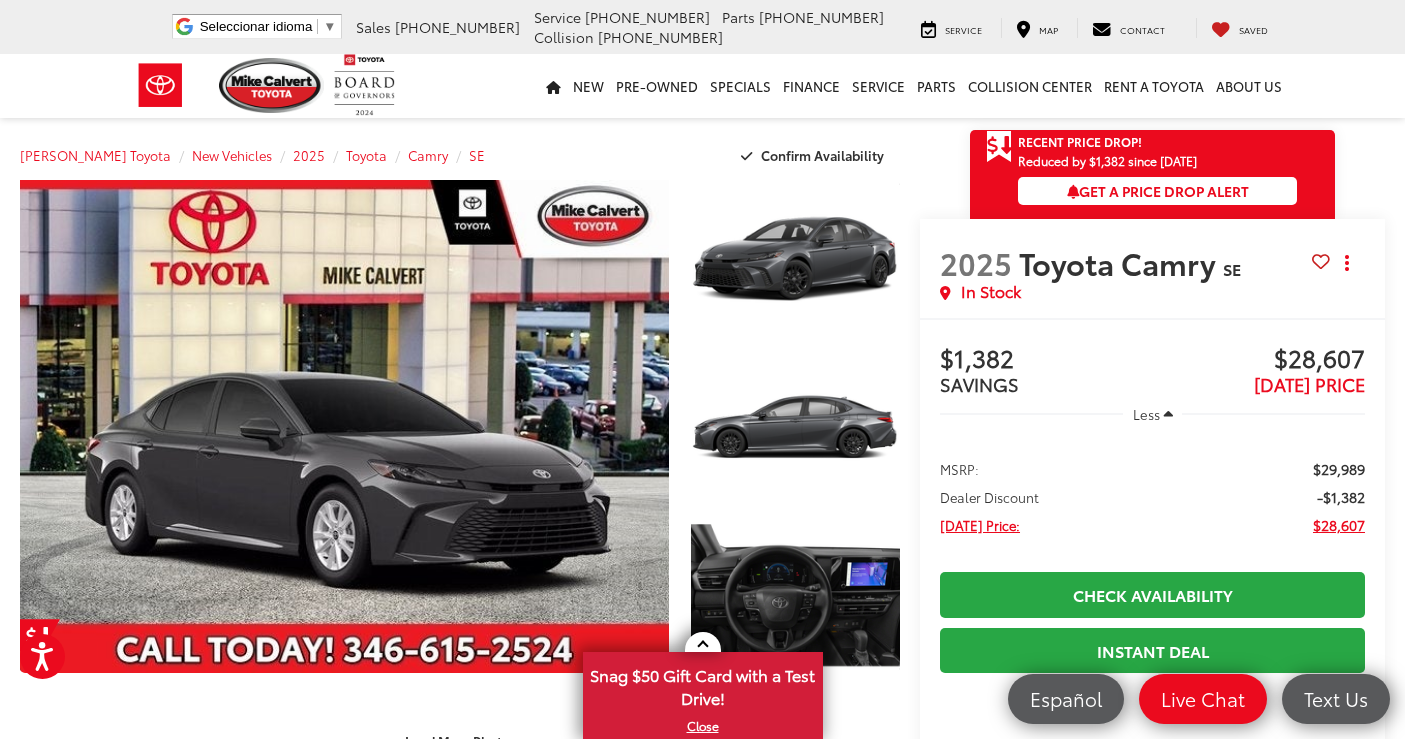scroll, scrollTop: 0, scrollLeft: 0, axis: both 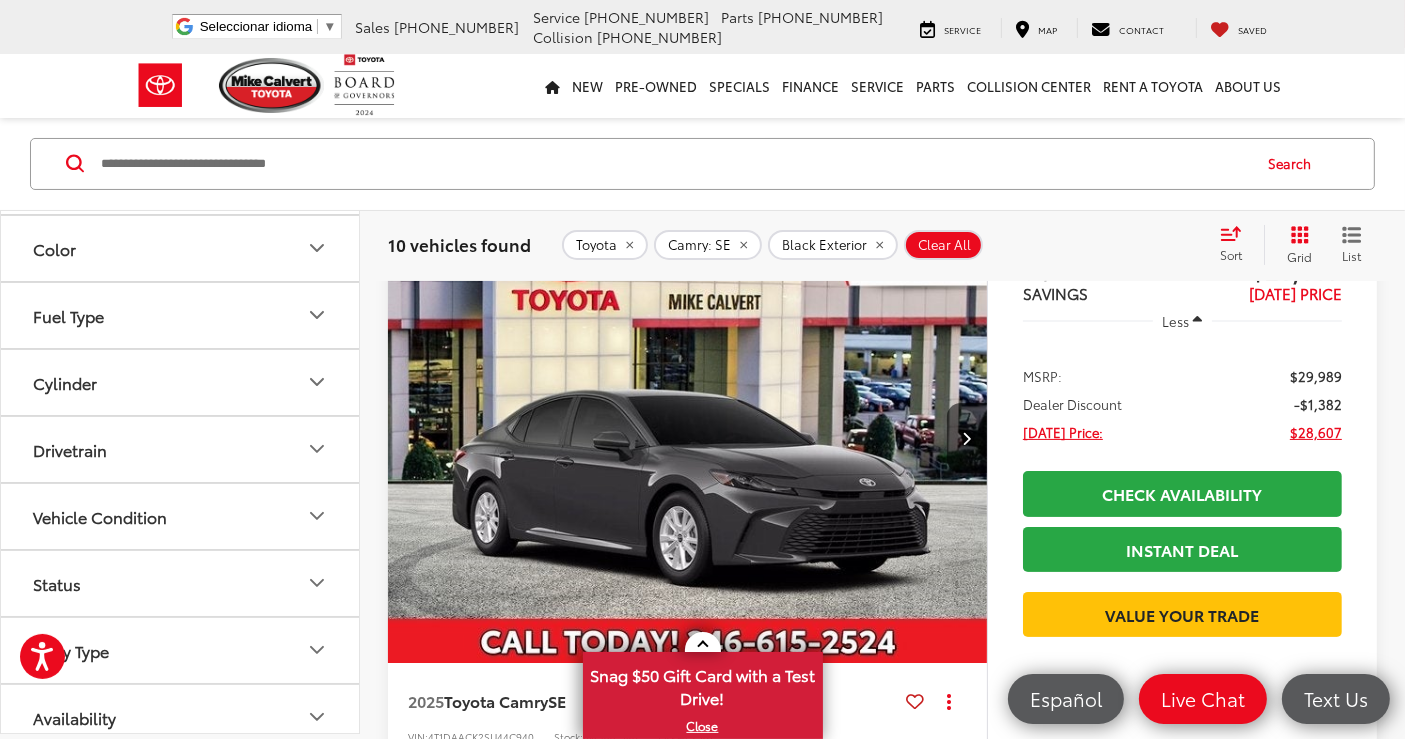 click on "Color" at bounding box center [181, 247] 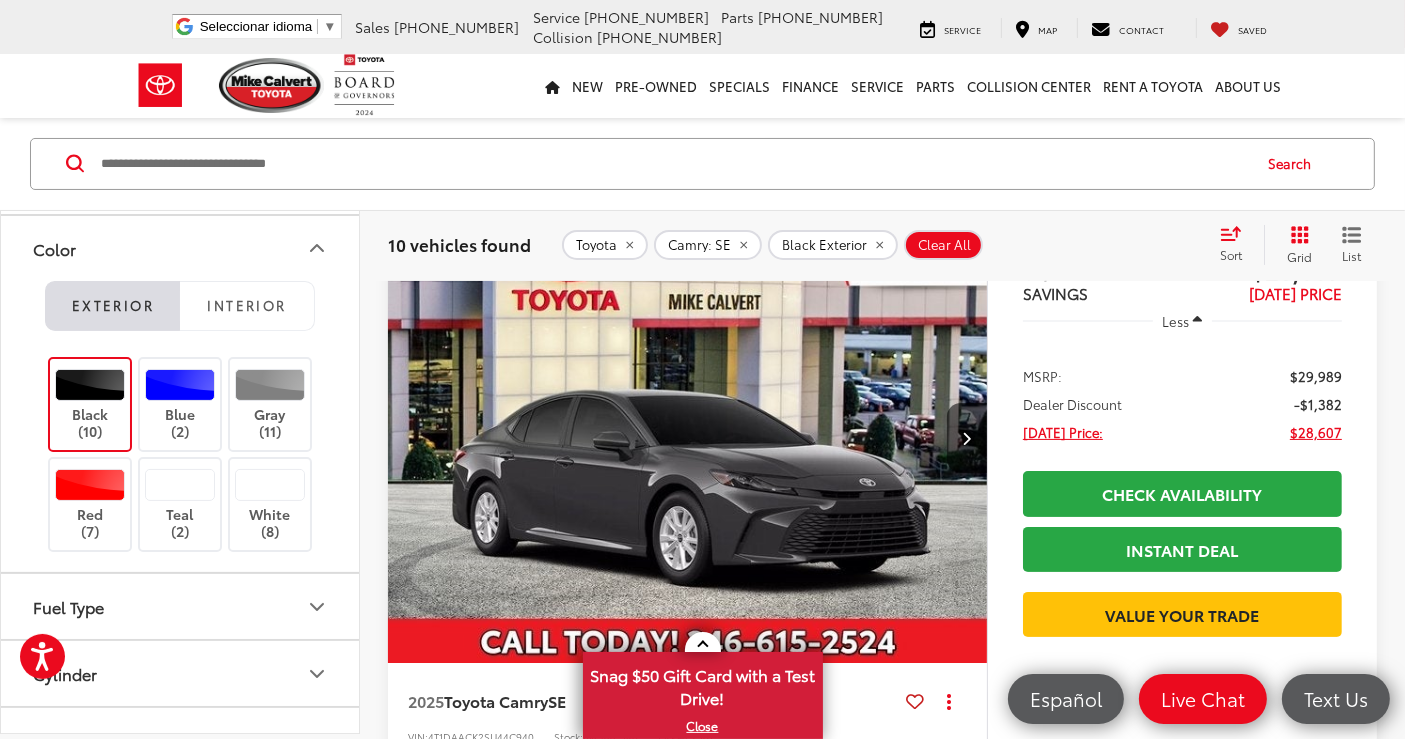 click on "10 vehicles found Toyota Camry: SE Black Exterior Clear All + 0 test Sort Price:  High to Low Price:  Low to High Year:  High to Low Year:  Low to High Distance:  Near to Far Distance:  Far to Near Featured Vehicles Grid List" at bounding box center [882, 245] 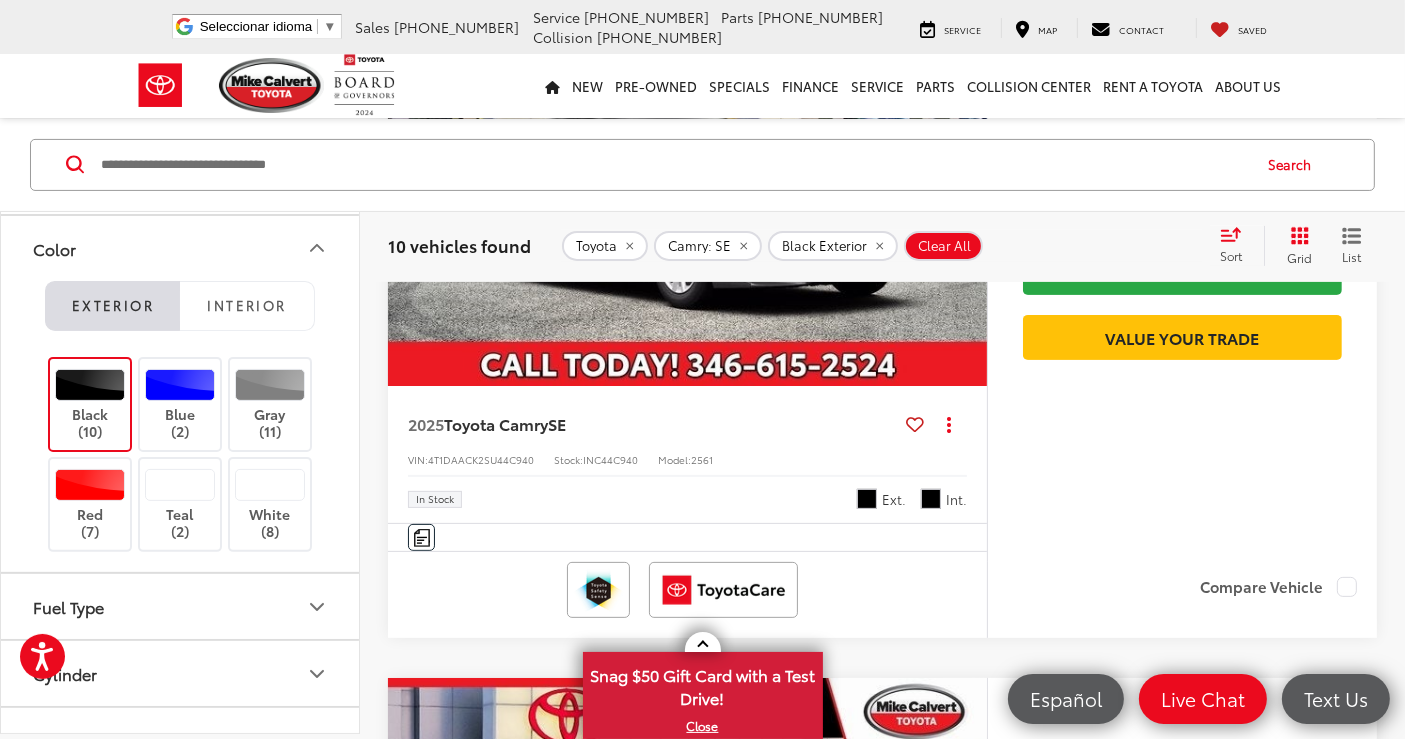scroll, scrollTop: 471, scrollLeft: 0, axis: vertical 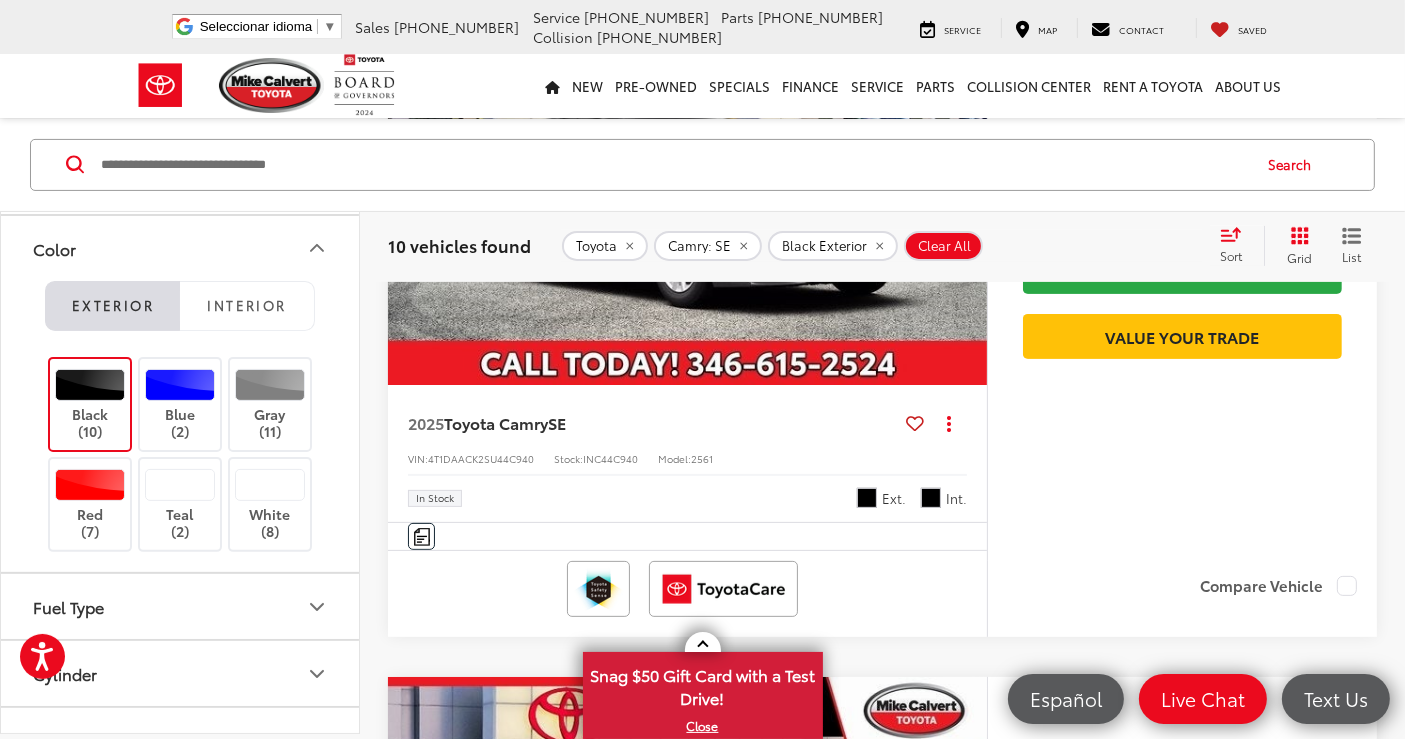 click on "2025  Toyota Camry  SE
Copy Link Share Print View Details VIN:  4T1DAACK2SU44C940 Stock:  INC44C940 Model:  2561 In Stock Ext. Int. Features Bluetooth® Android Auto Apple CarPlay Keyless Entry Keyless Ignition System Automatic High Beams Disclaimer More Details Comments Dealer Comments Price includes: $500 - TFS Military Program - $500 - Gulf. Exp. [DATE] $500 - TFS Toyota Lease Loyalty Program . $500ExpDate   Underground 2025 Toyota Camry SE FWD eCVT 2.5L 4-Cylinder 16V DOHC 2.5L 4-Cylinder 16V DOHC, Black Cloth, ABS brakes, Active Cruise Control, Alloy wheels, Electronic Stability Control, Front dual zone A/C, Heated door mirrors, Illuminated entry, Low tire pressure warning, Remote keyless entry, Traction control. 48/47 City/Highway MPG More...
$1,382
SAVINGS
$28,607
[DATE] PRICE
Less" at bounding box center (882, 3772) 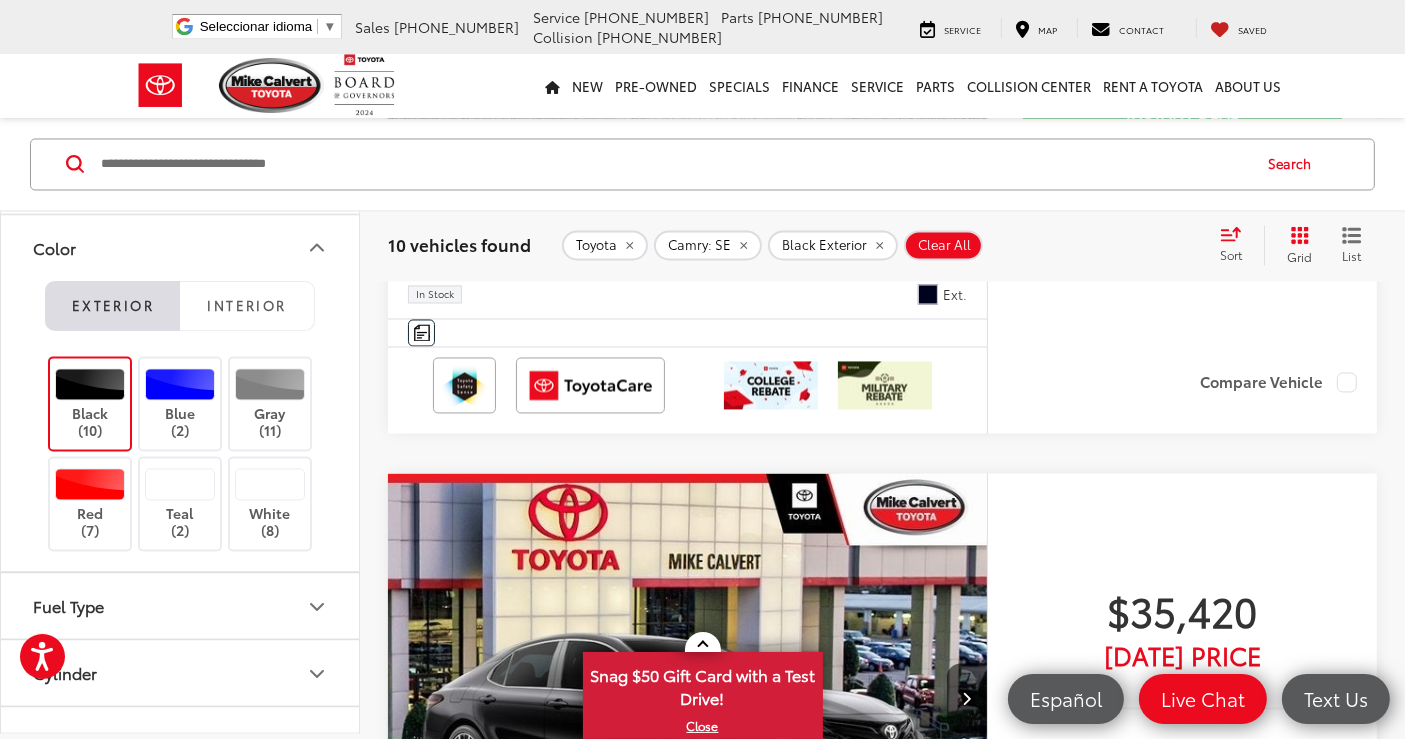 scroll, scrollTop: 3788, scrollLeft: 0, axis: vertical 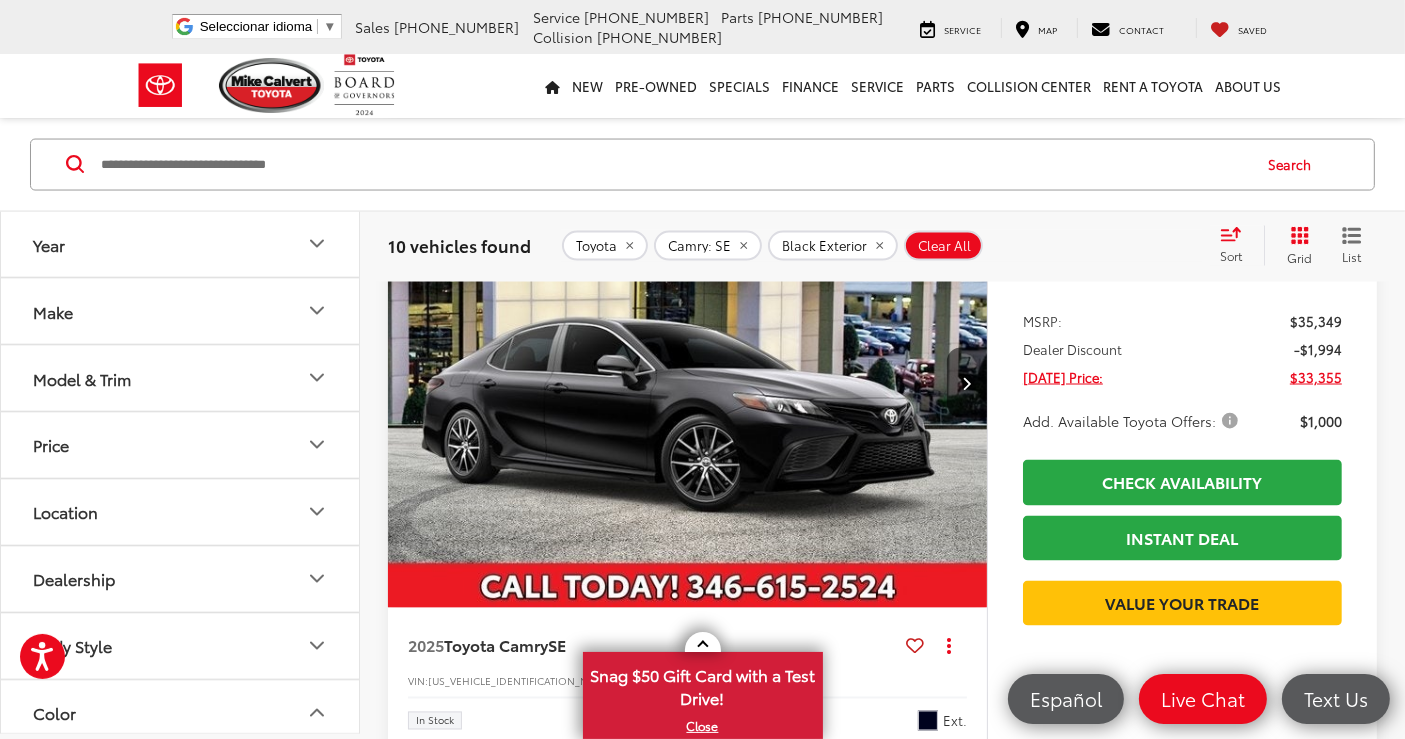 click on "Make" at bounding box center (181, 310) 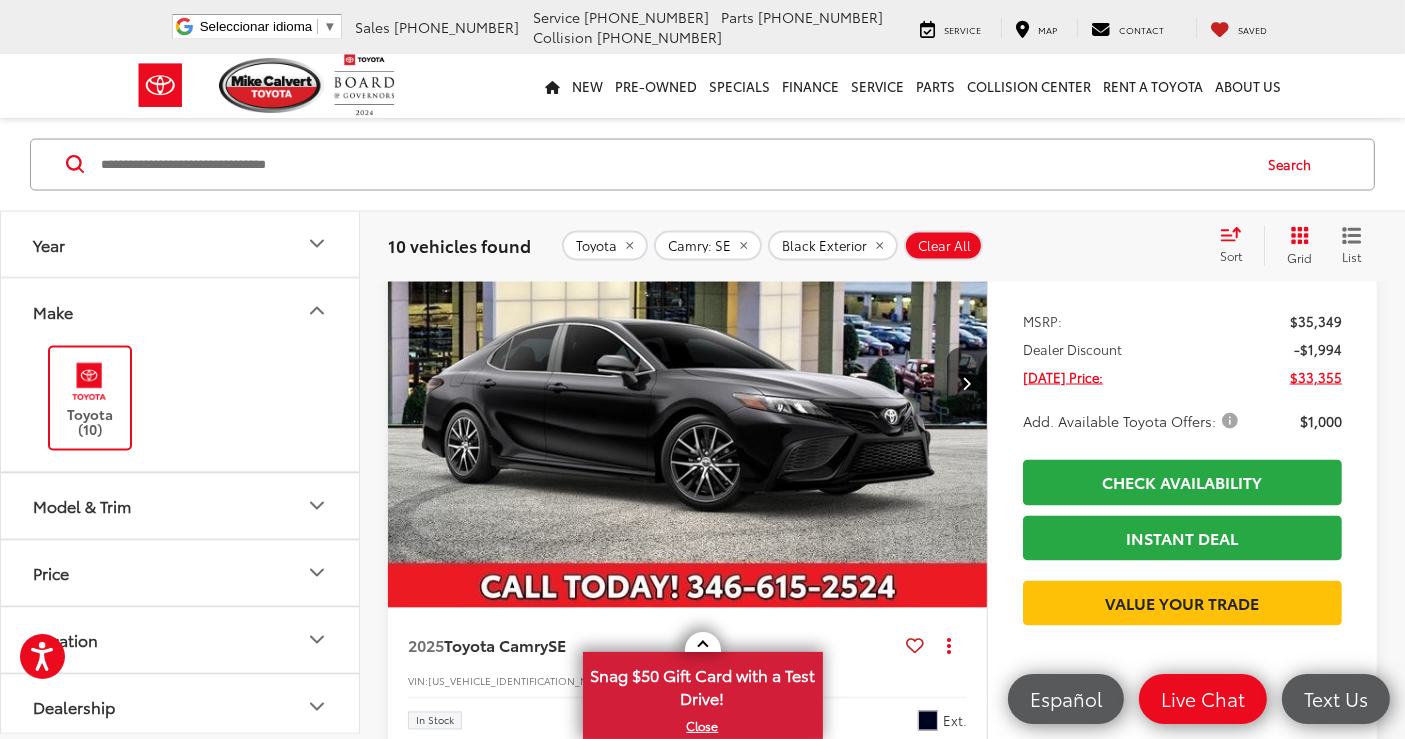 click on "Make" at bounding box center (181, 310) 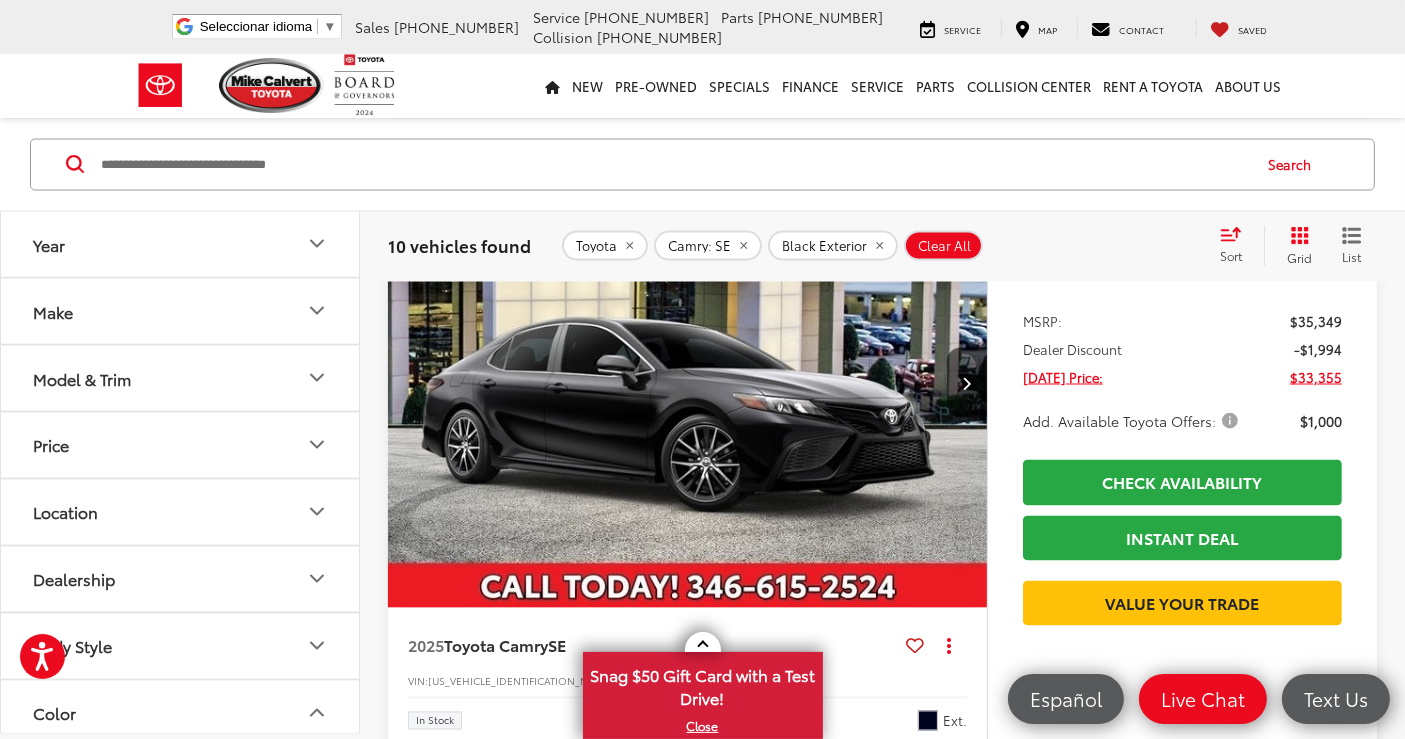 click on "Model & Trim" at bounding box center [181, 377] 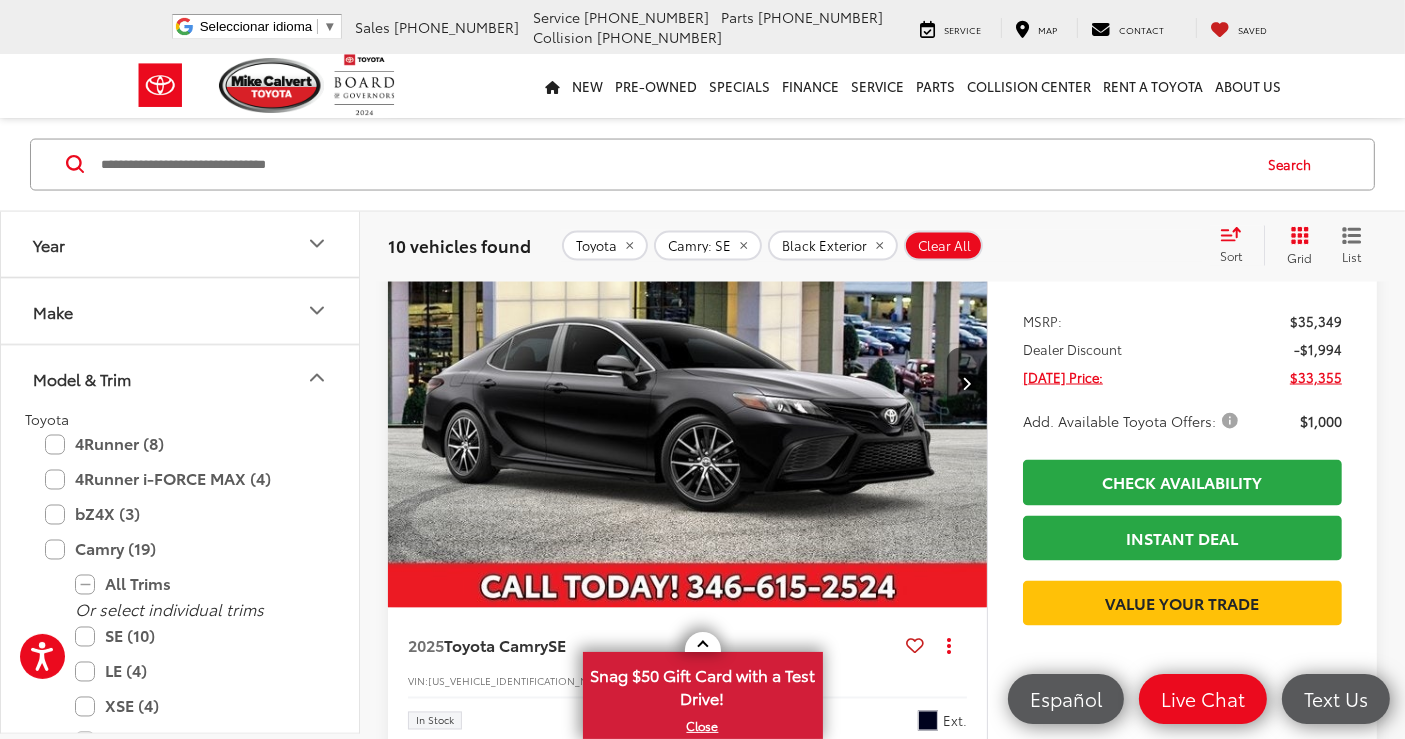 click on "Model & Trim" at bounding box center [181, 377] 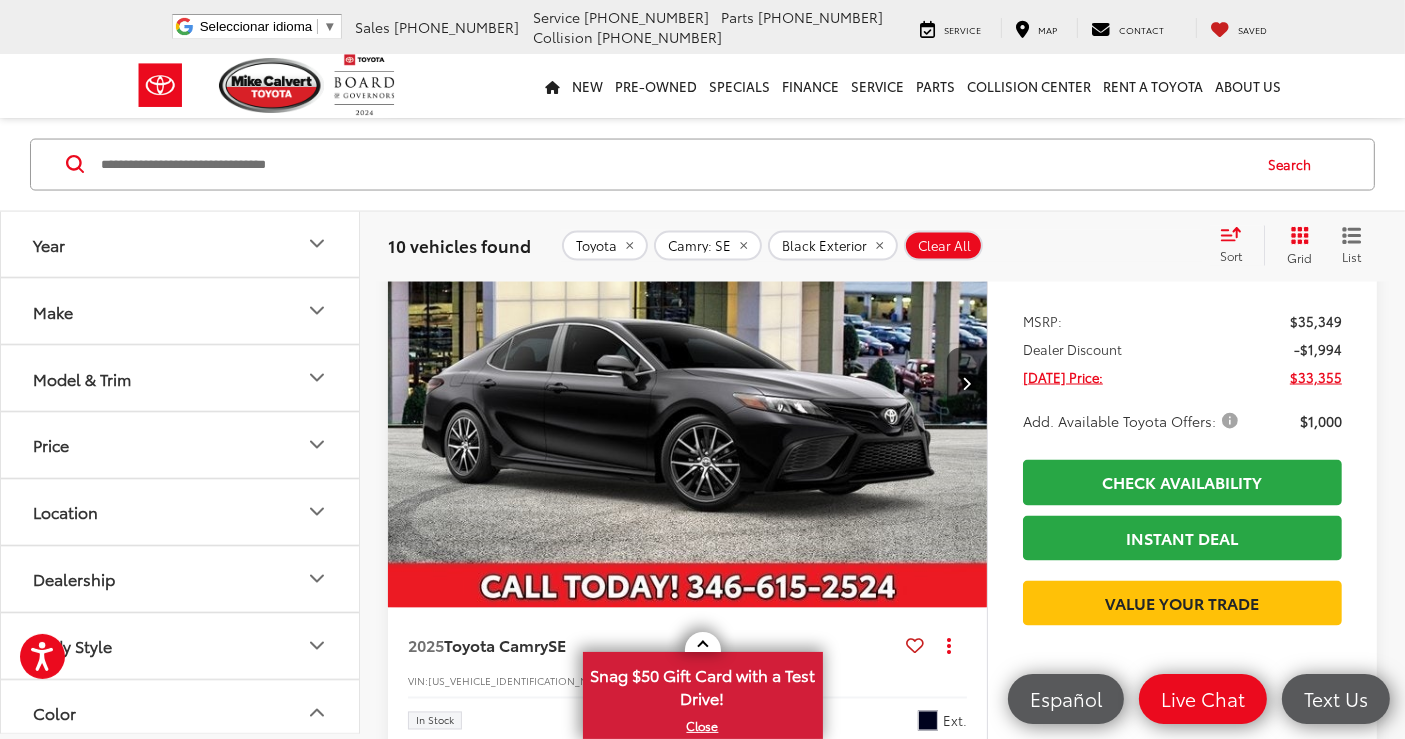 click on "Price" at bounding box center [181, 444] 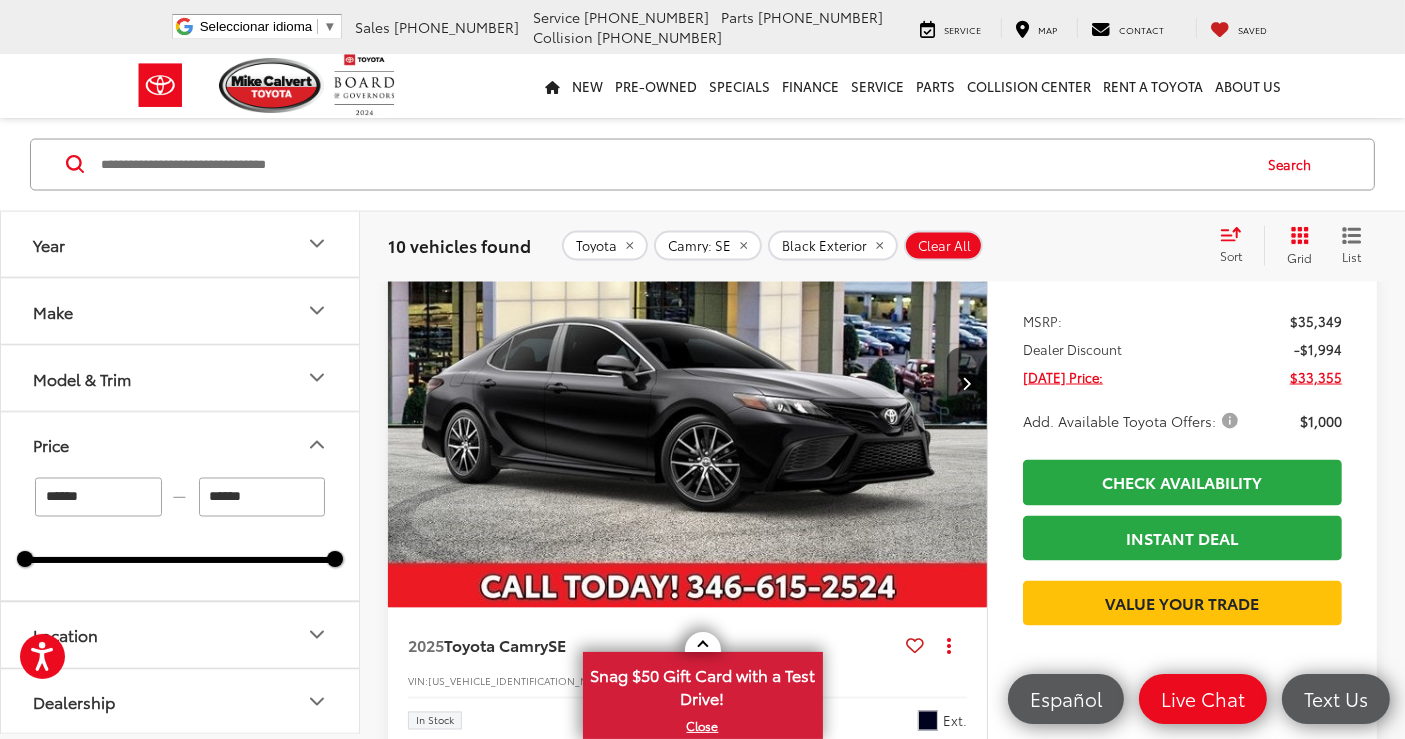 click on "****** — ****** 25000 41000" at bounding box center (180, 538) 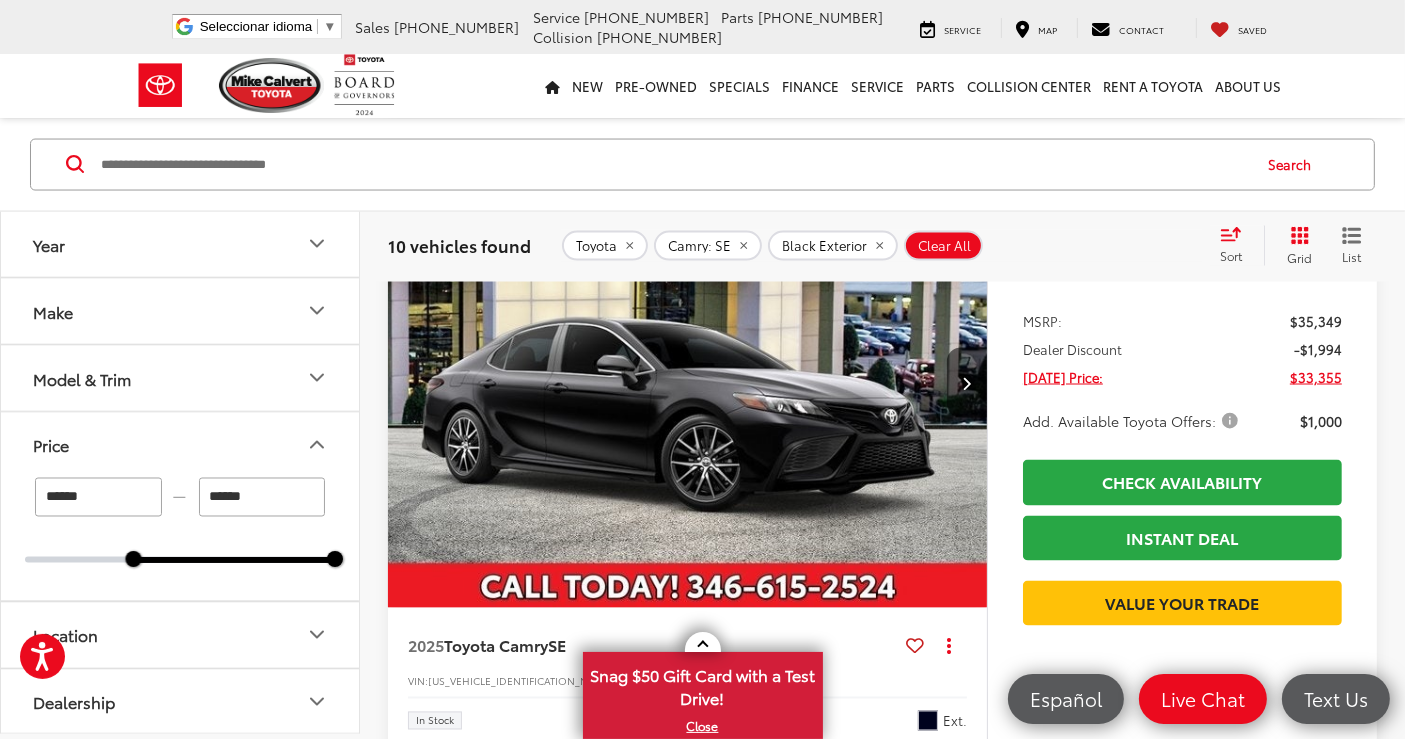click at bounding box center [235, 559] 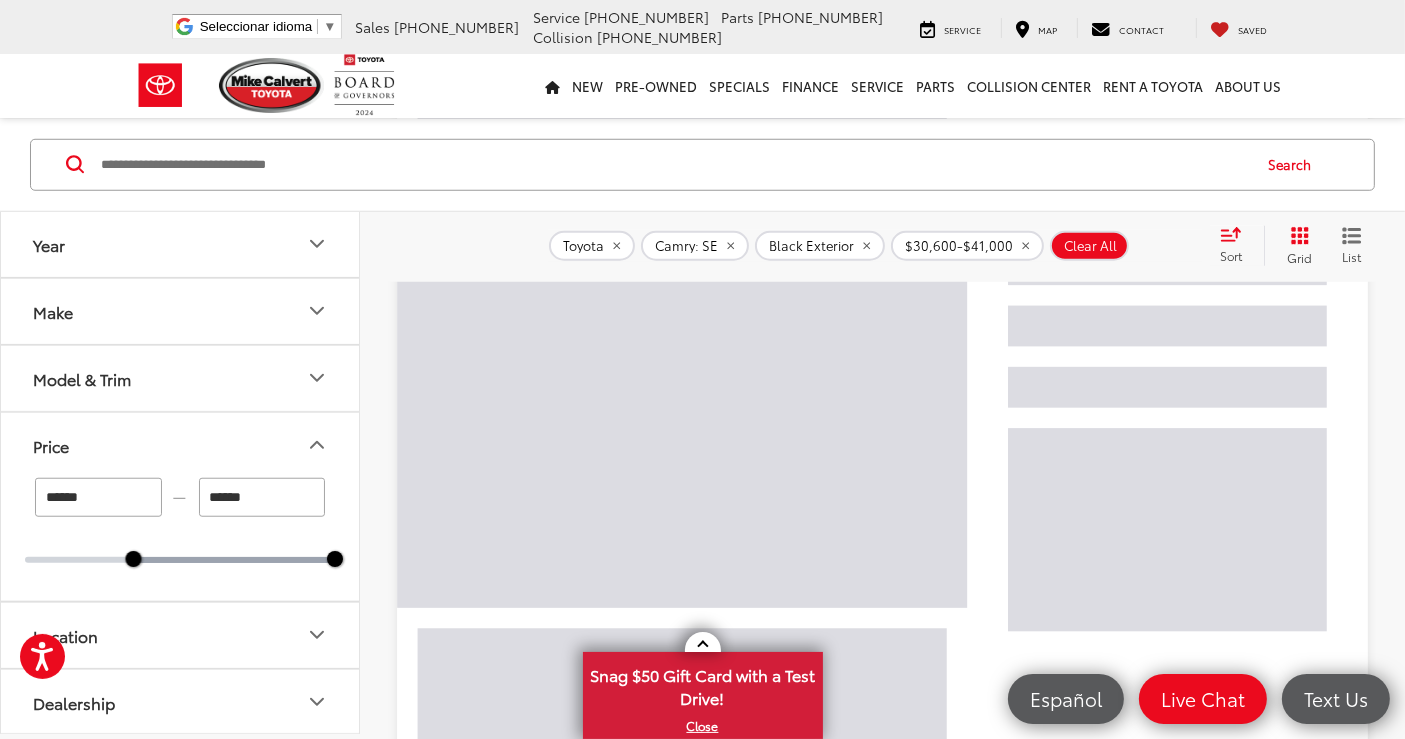 scroll, scrollTop: 254, scrollLeft: 0, axis: vertical 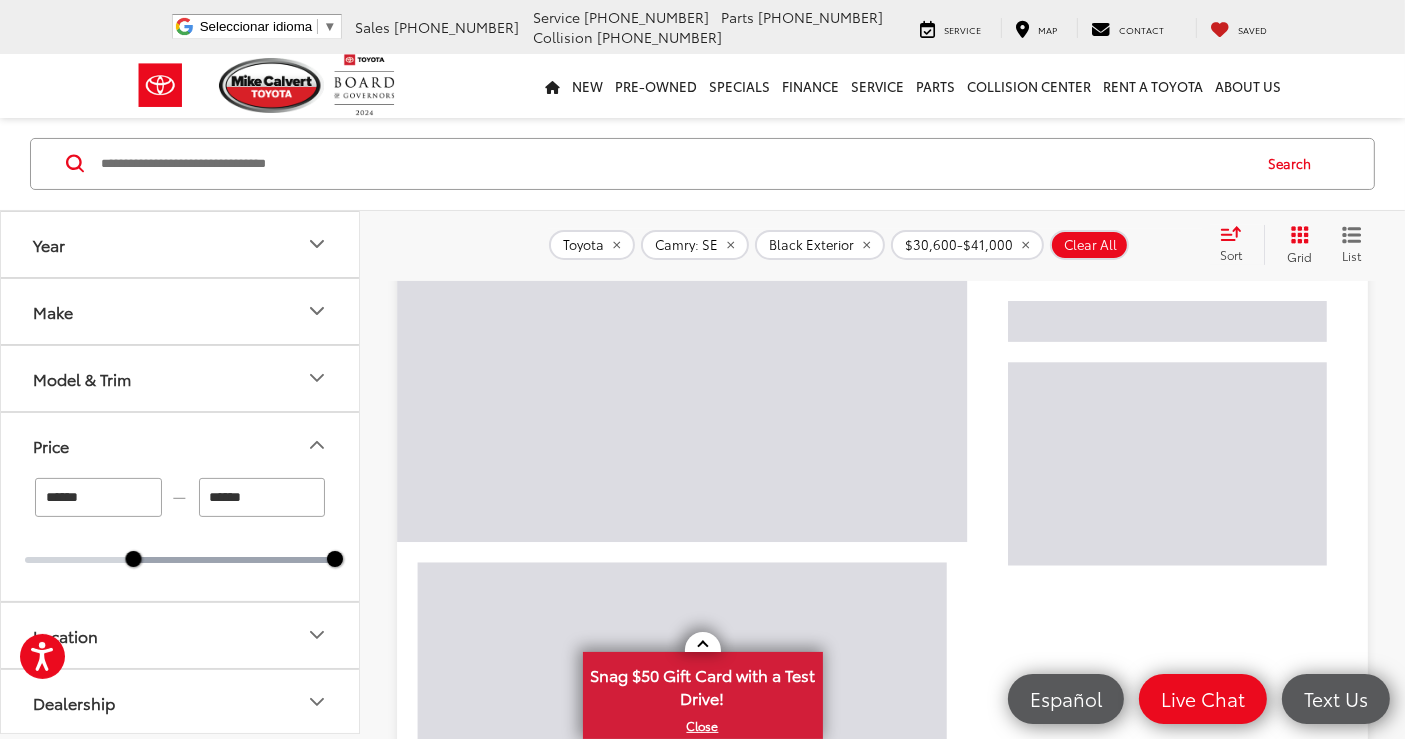 drag, startPoint x: 133, startPoint y: 565, endPoint x: 177, endPoint y: 545, distance: 48.332184 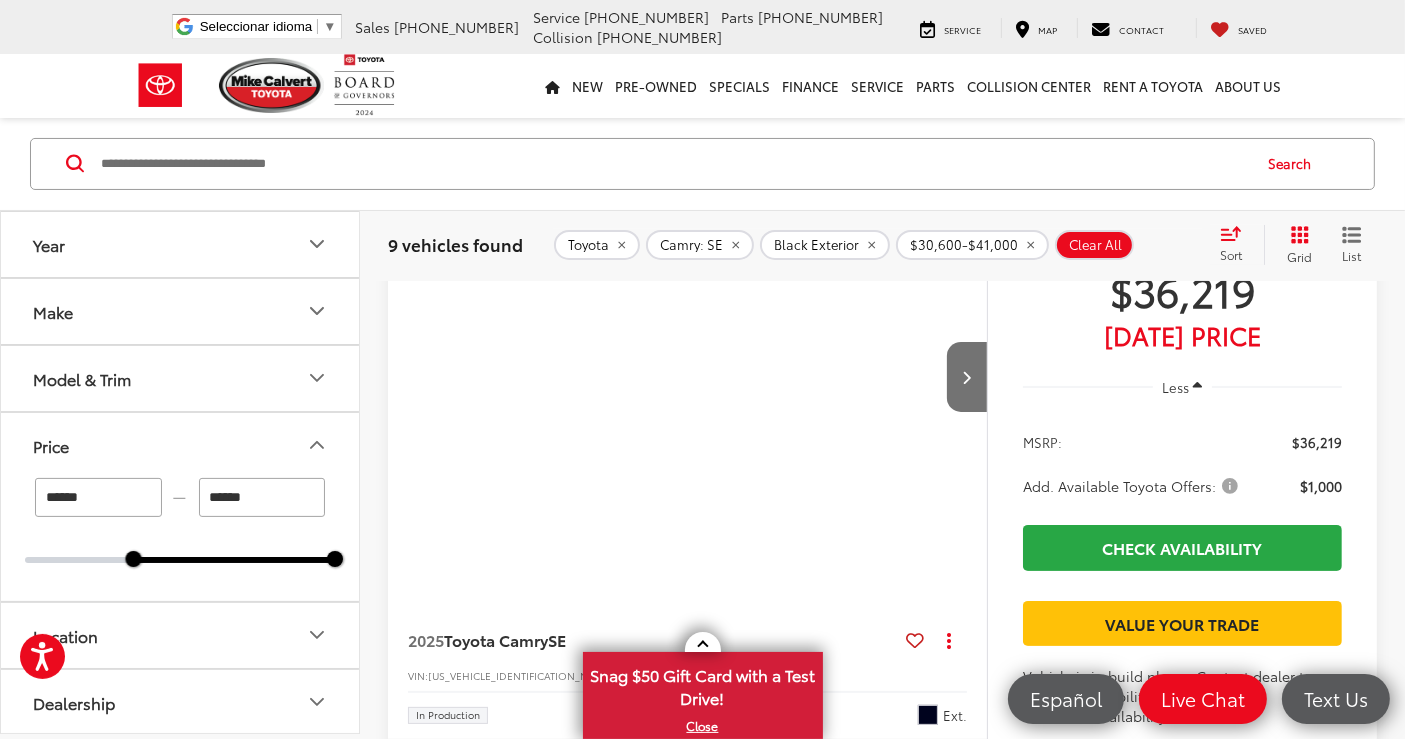 scroll, scrollTop: 122, scrollLeft: 0, axis: vertical 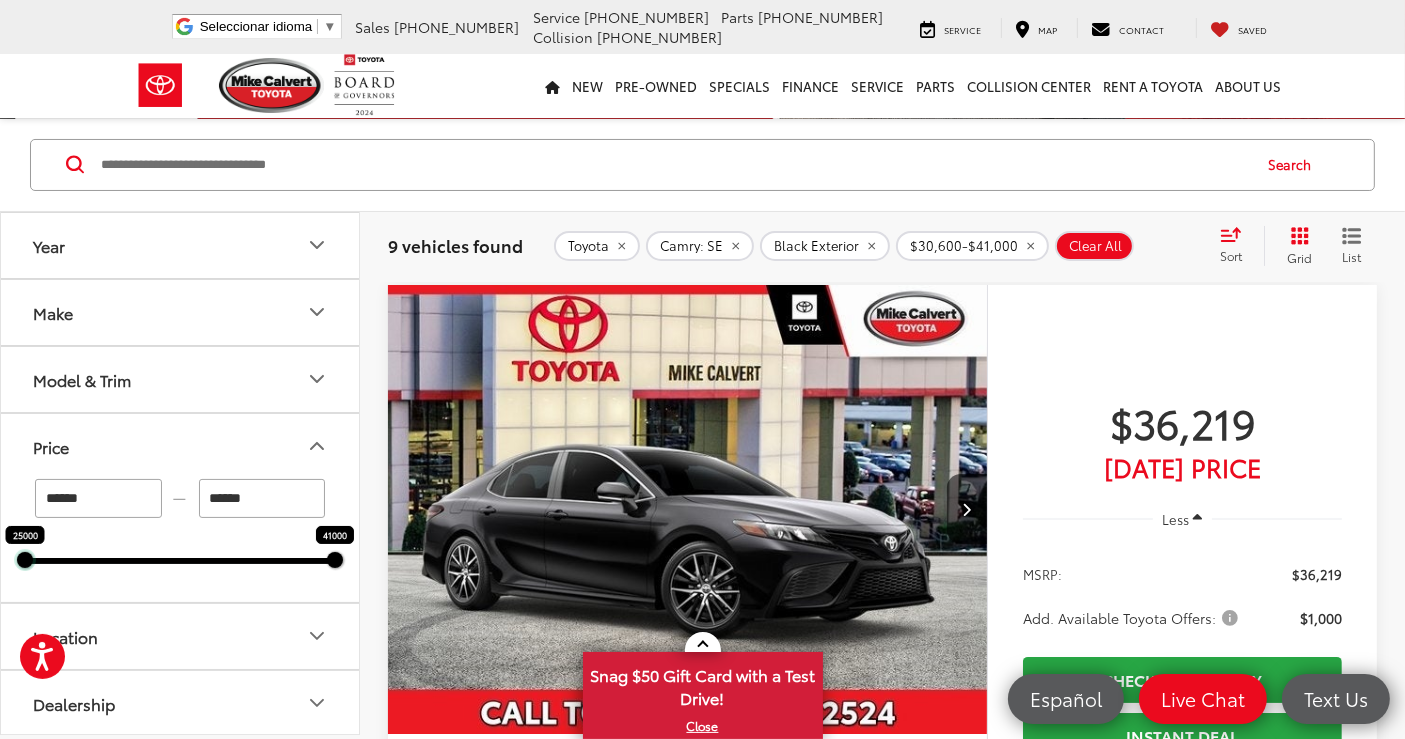 drag, startPoint x: 134, startPoint y: 555, endPoint x: 0, endPoint y: 567, distance: 134.53624 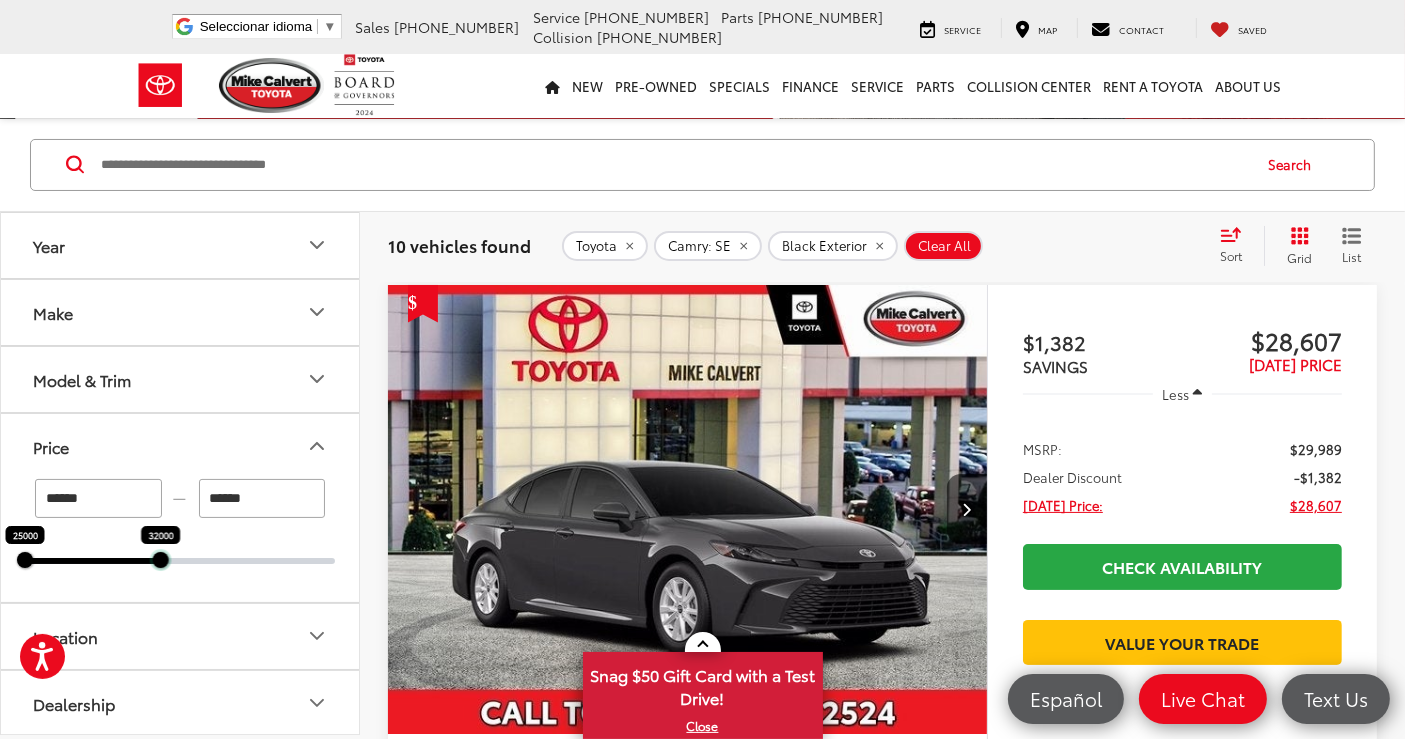 drag, startPoint x: 271, startPoint y: 587, endPoint x: 156, endPoint y: 575, distance: 115.62439 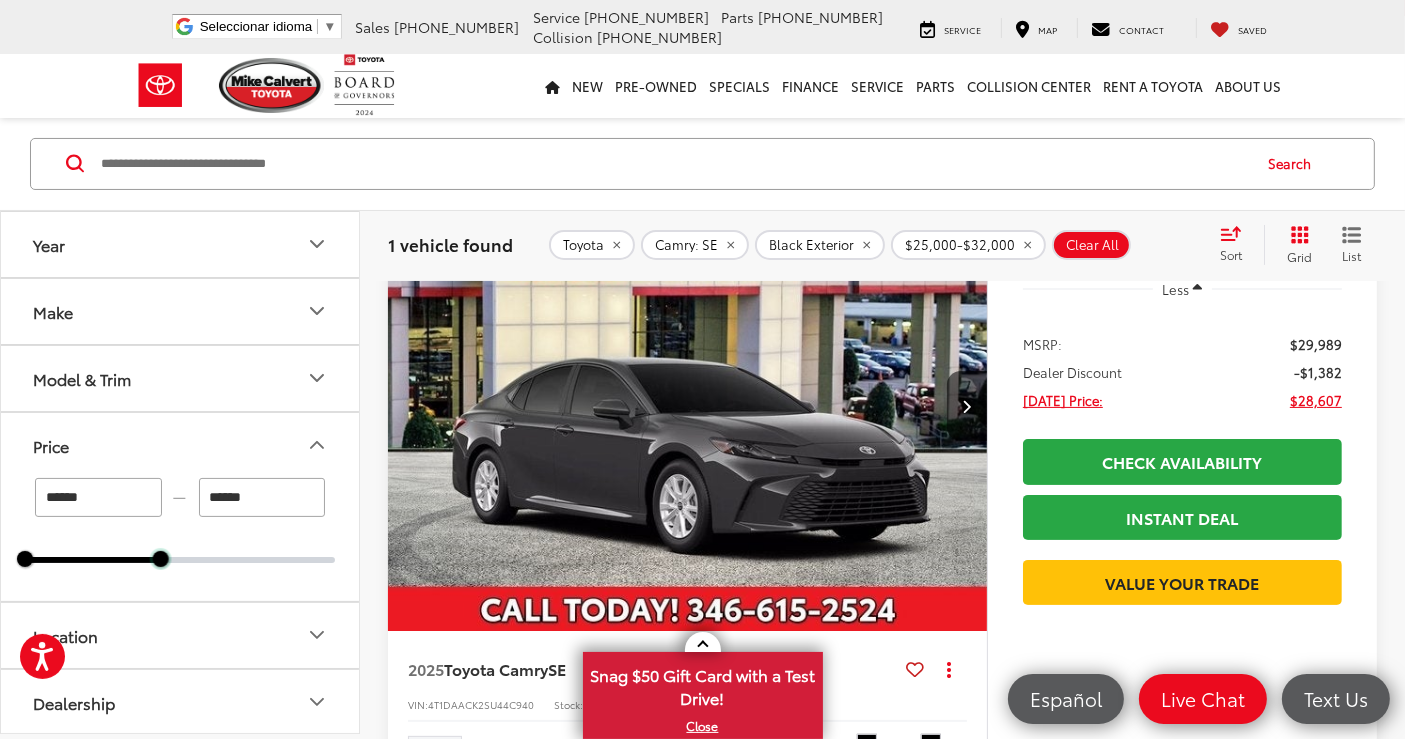 scroll, scrollTop: 224, scrollLeft: 0, axis: vertical 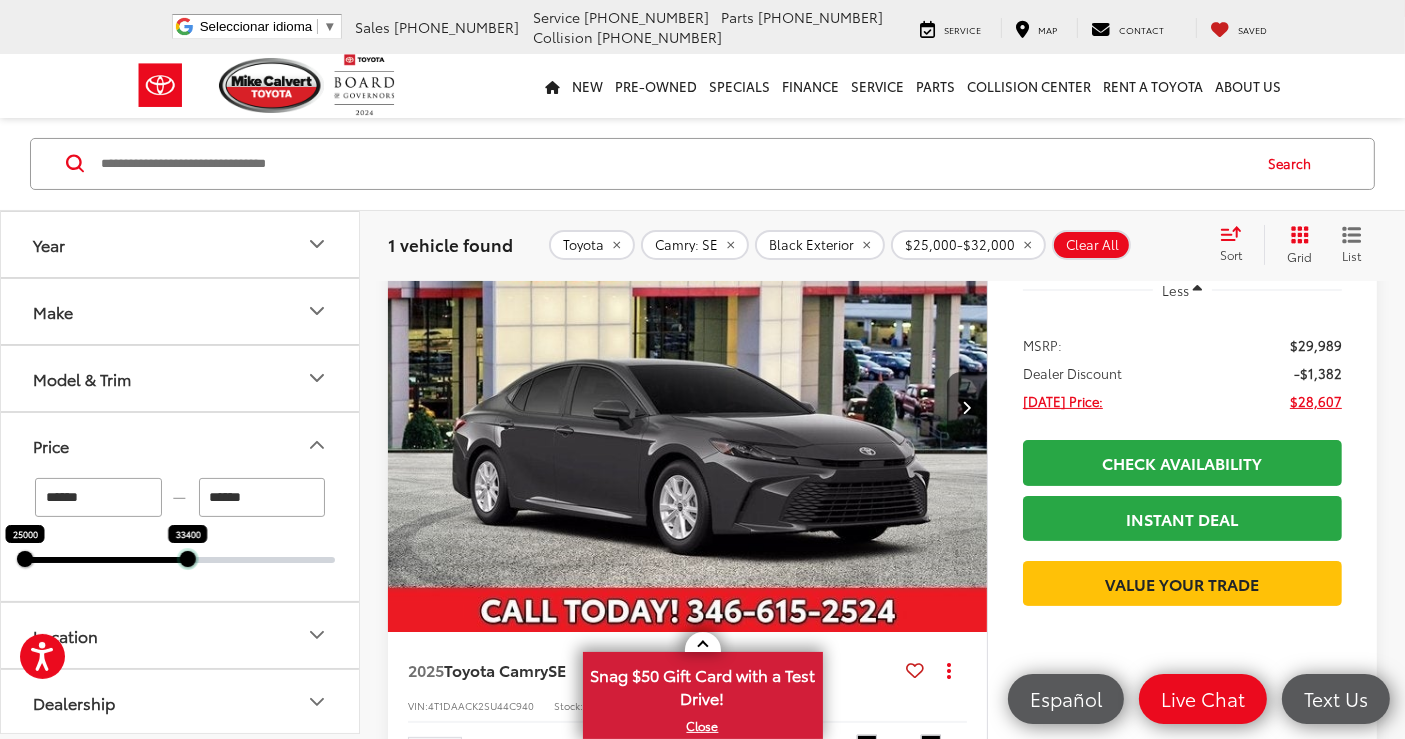drag, startPoint x: 165, startPoint y: 559, endPoint x: 192, endPoint y: 562, distance: 27.166155 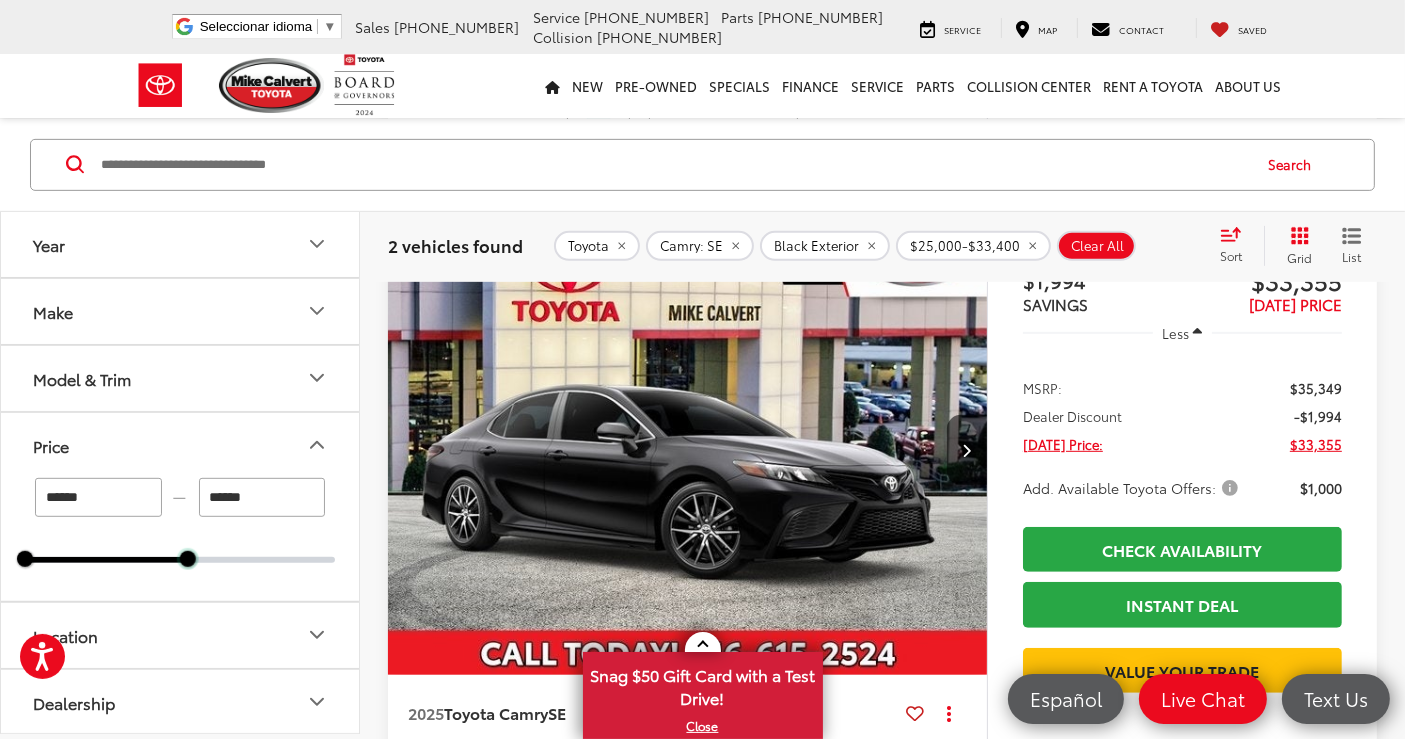 scroll, scrollTop: 894, scrollLeft: 0, axis: vertical 